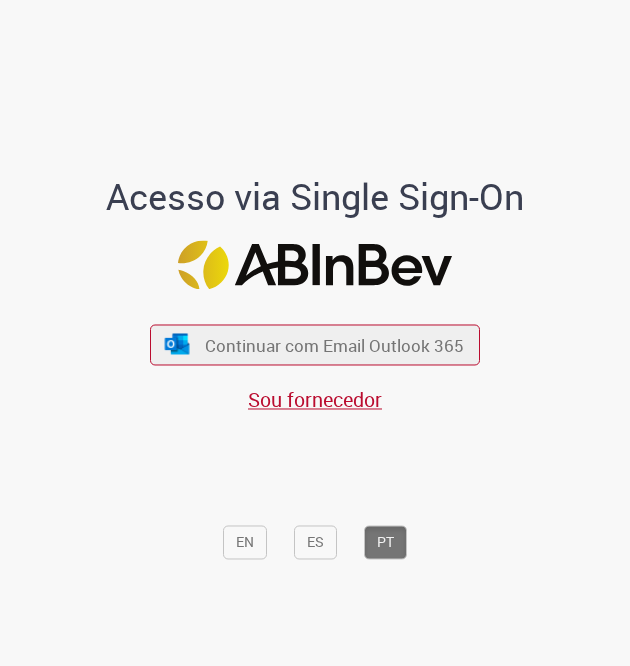 scroll, scrollTop: 0, scrollLeft: 0, axis: both 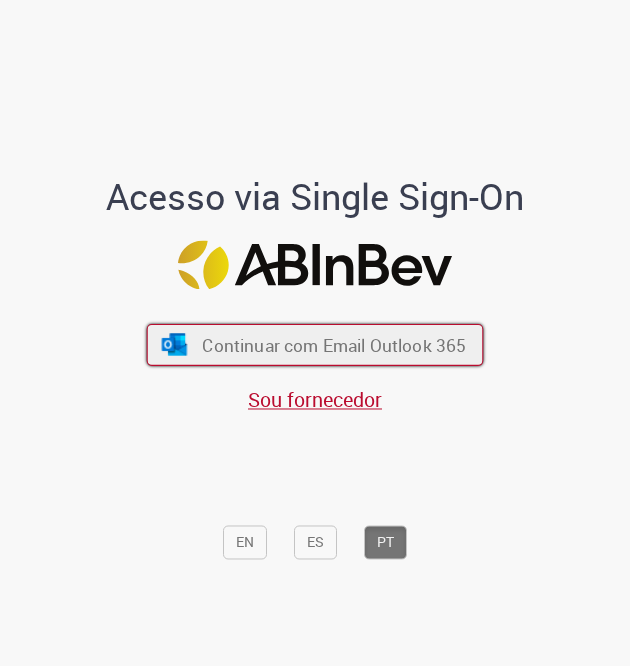click on "Continuar com Email Outlook 365" at bounding box center (334, 344) 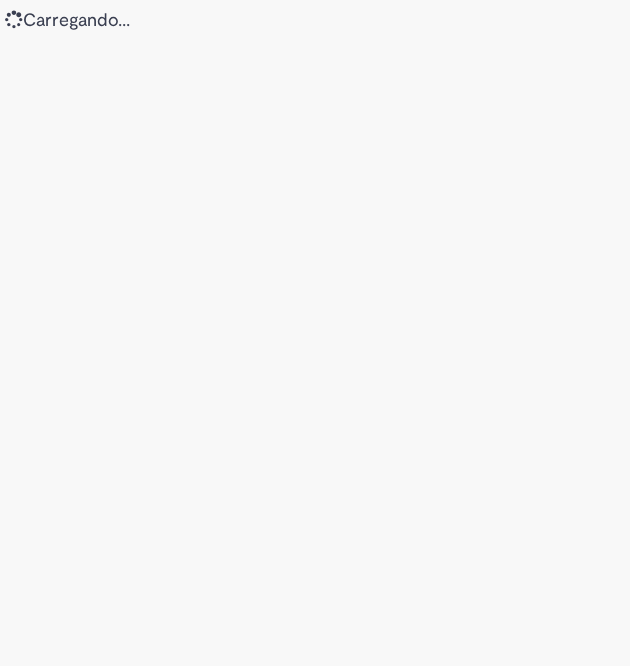 scroll, scrollTop: 0, scrollLeft: 0, axis: both 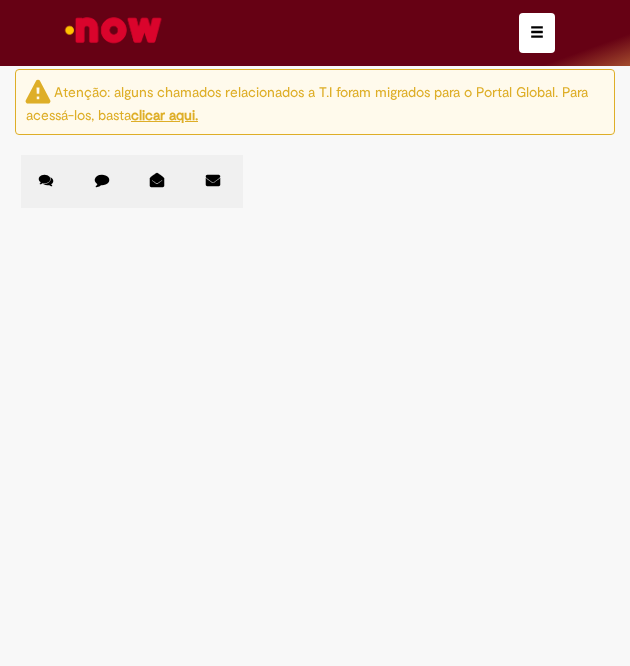 click at bounding box center (0, 0) 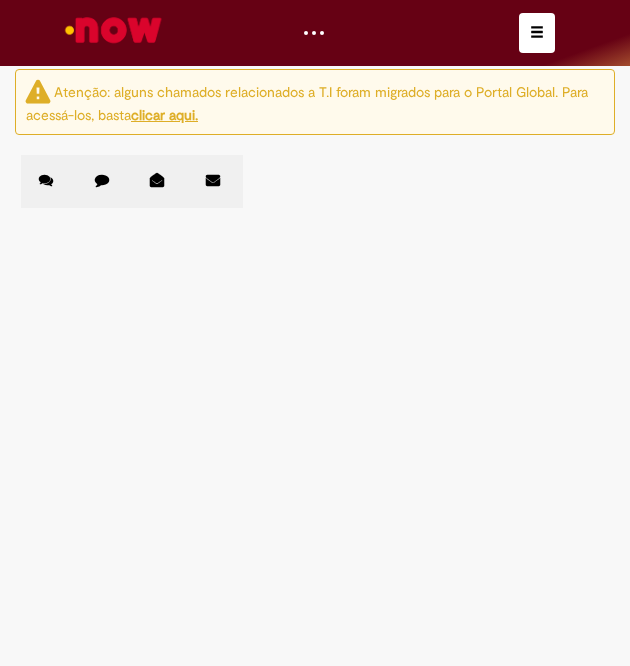 click on "Speed buy deu erro 2x, esse chamado foi aberto apenas para gerar PO.
OI:  310001941948" at bounding box center [0, 0] 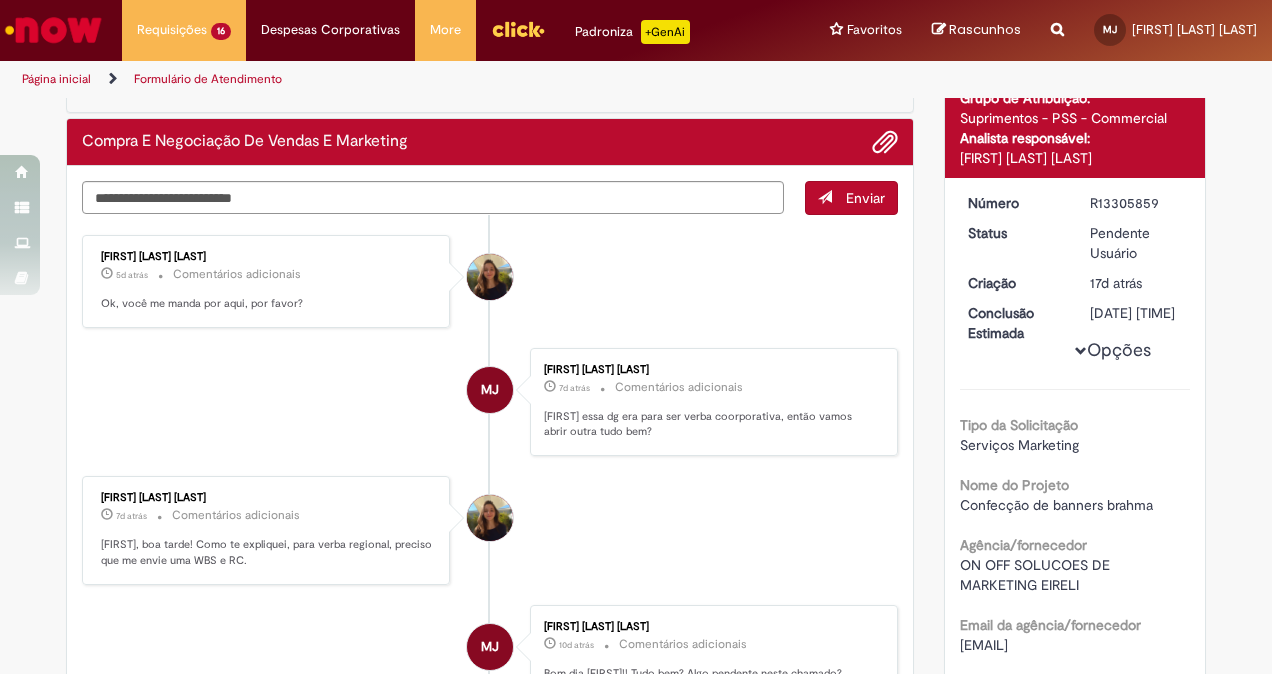 scroll, scrollTop: 138, scrollLeft: 0, axis: vertical 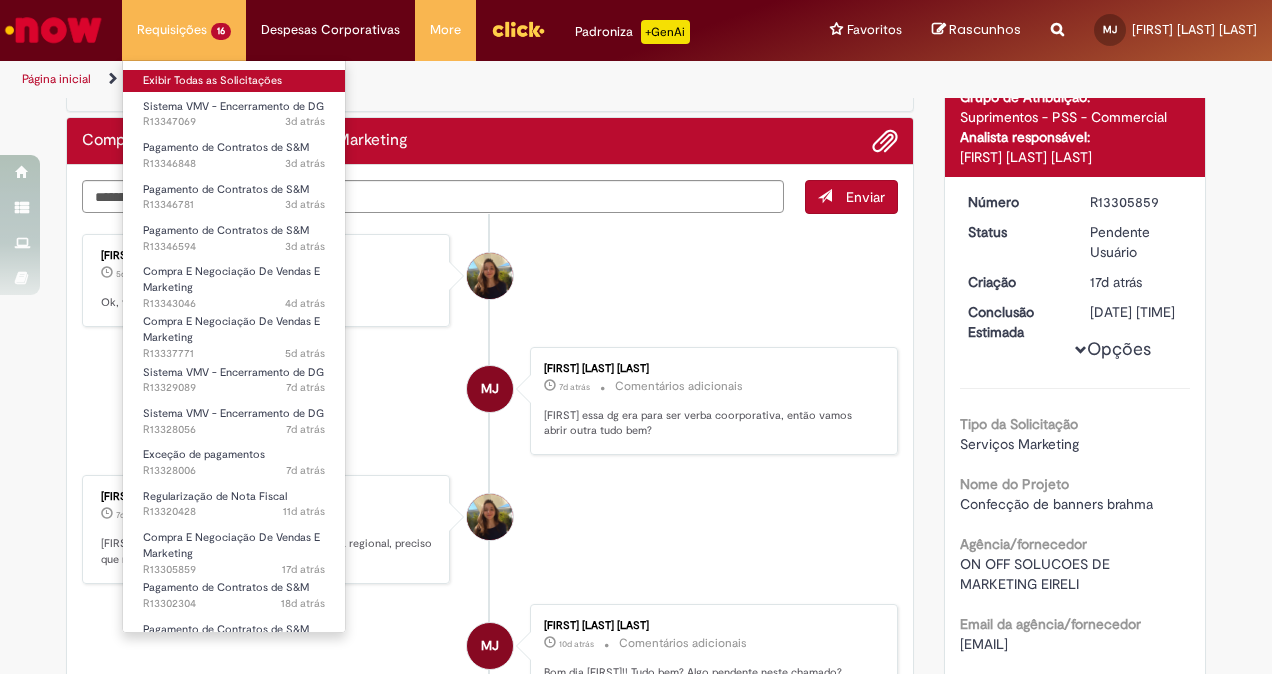 click on "Exibir Todas as Solicitações" at bounding box center (234, 81) 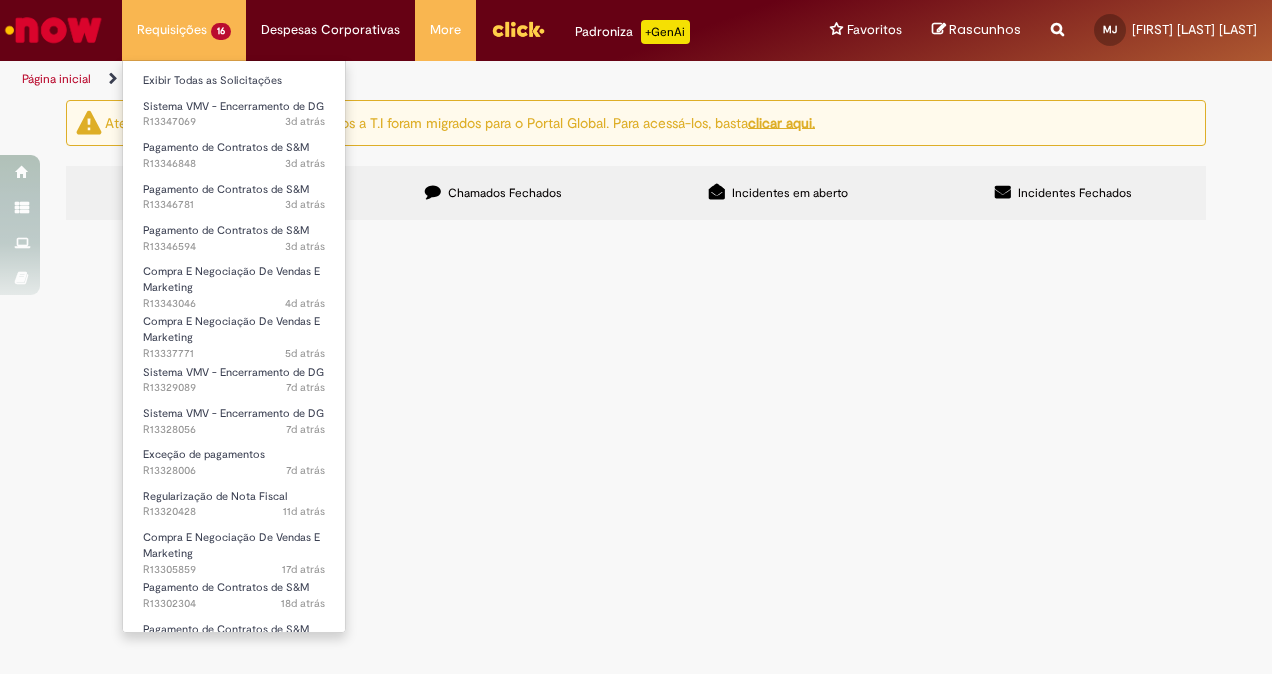 scroll, scrollTop: 0, scrollLeft: 0, axis: both 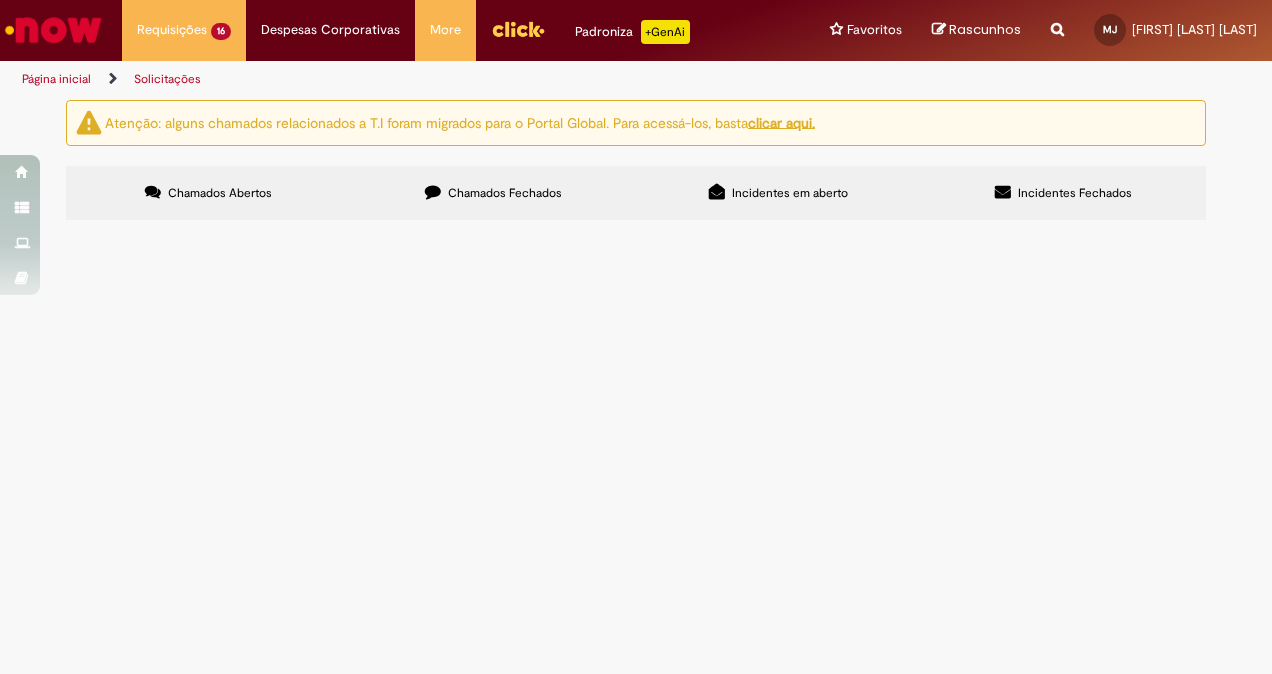 click on "cancelamento dg" at bounding box center [0, 0] 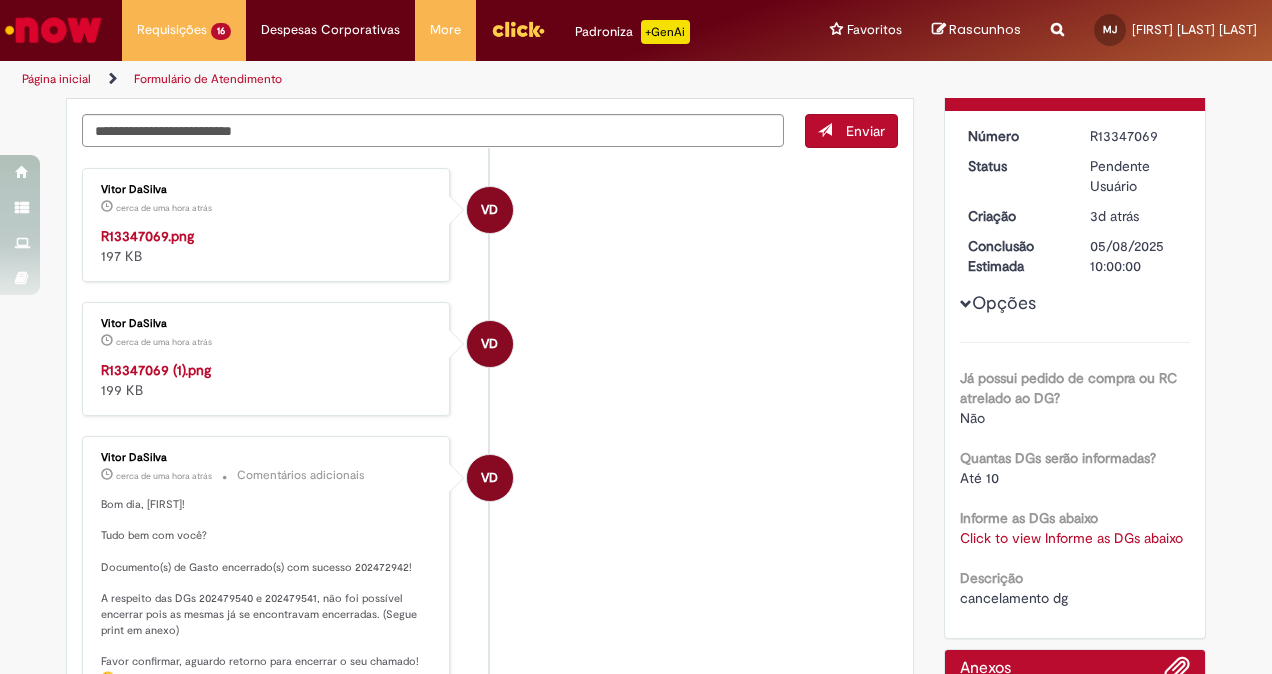 scroll, scrollTop: 205, scrollLeft: 0, axis: vertical 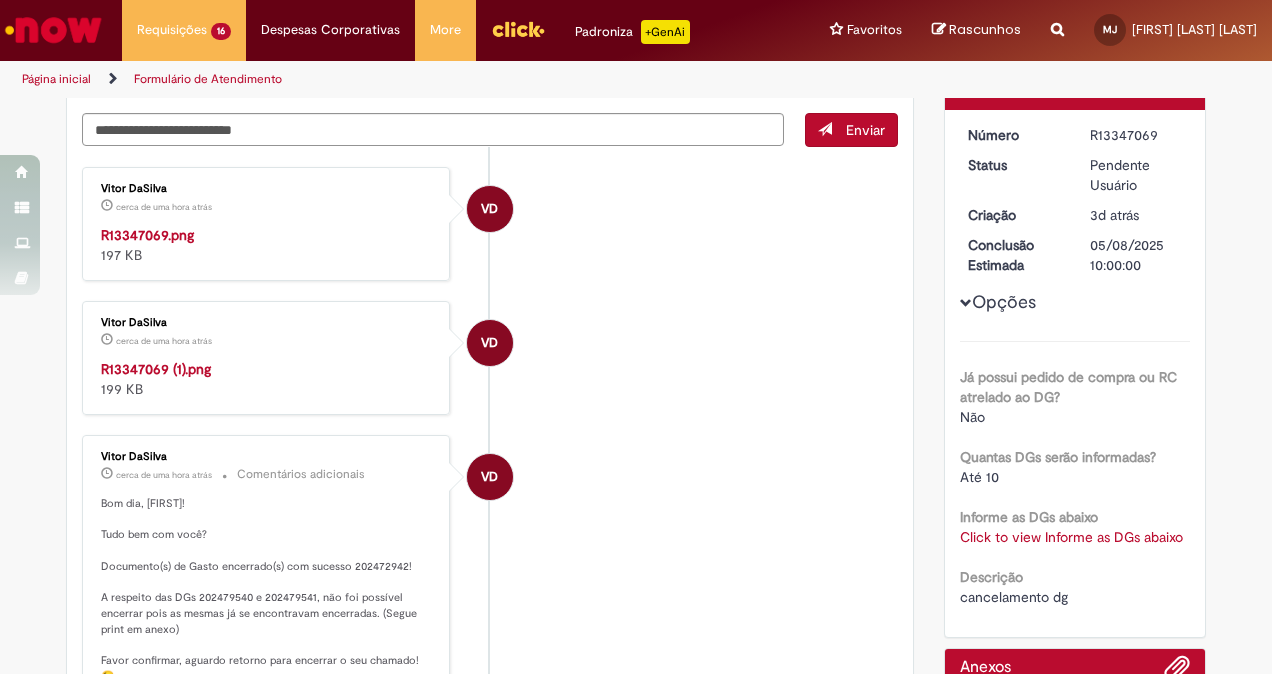 click on "VD
Vitor DaSilva
cerca de uma hora atrás cerca de uma hora atrás
R13347069 (1).png  199 KB" at bounding box center (490, 358) 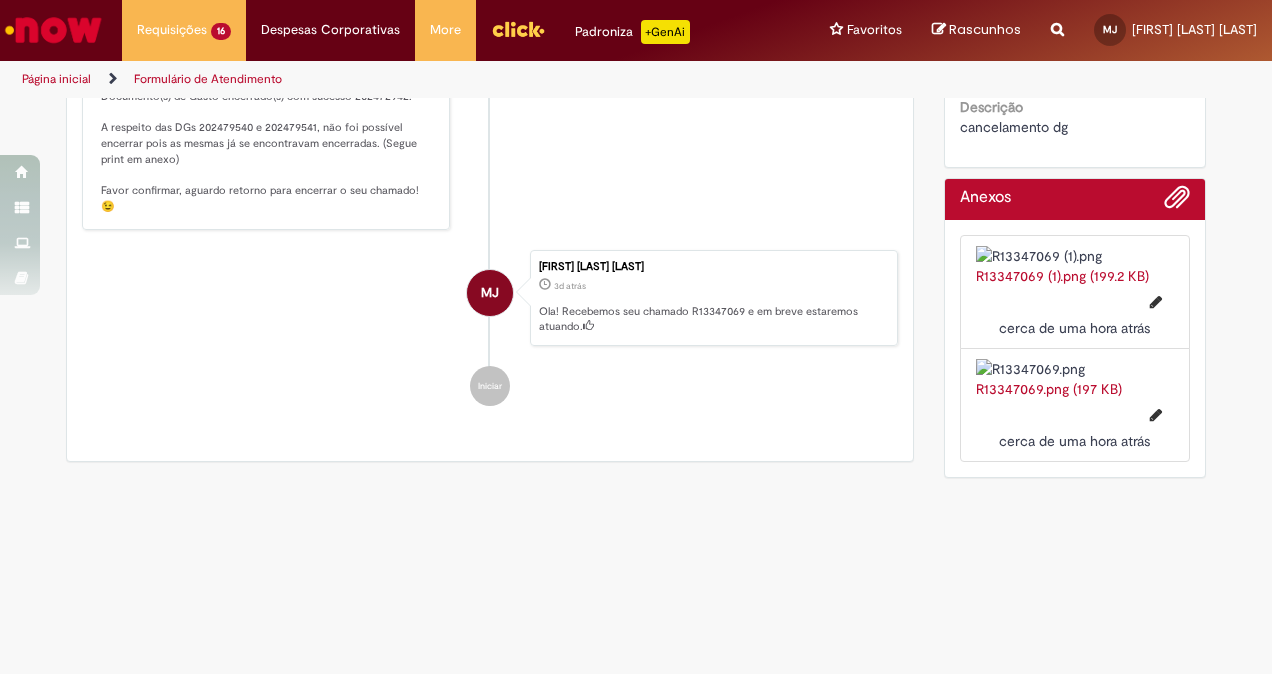 scroll, scrollTop: 875, scrollLeft: 0, axis: vertical 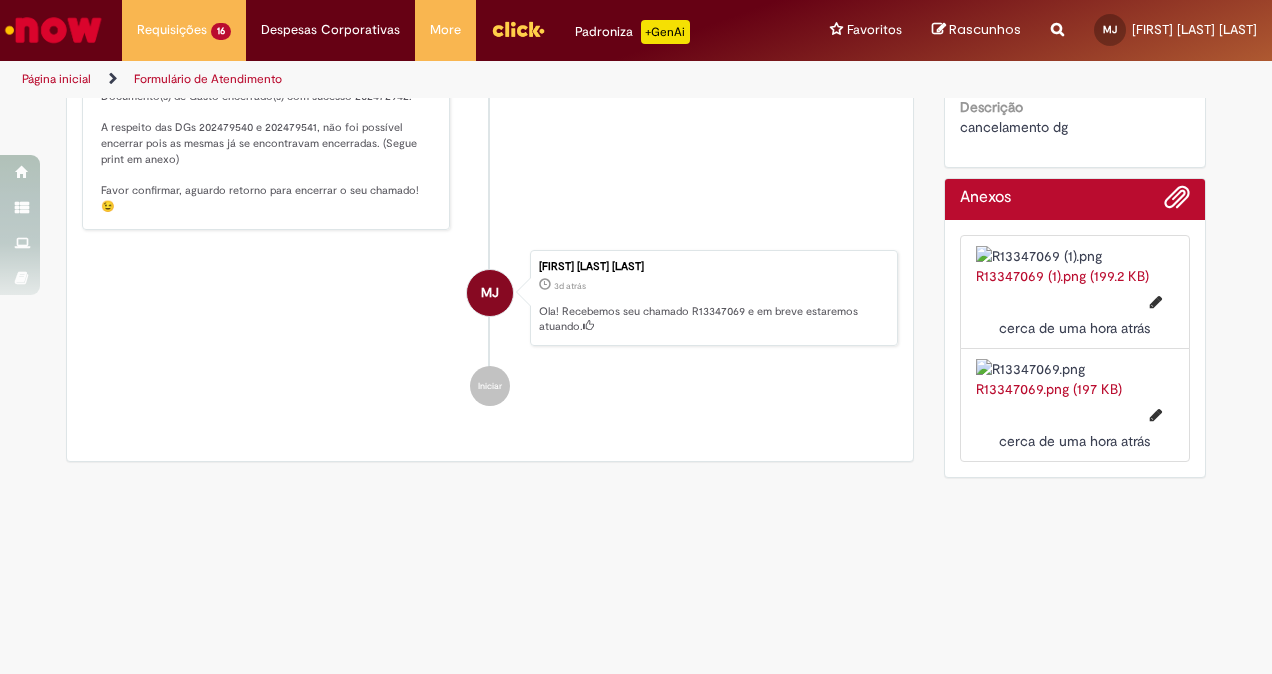 click on "Bom dia, Maria!
Tudo bem com você?
Documento(s) de Gasto encerrado(s) com sucesso 202472942!
A respeito das DGs 202479540 e 202479541, não foi possível encerrar pois as mesmas já se encontravam encerradas. (Segue print em anexo)
Favor confirmar, aguardo retorno para encerrar o seu chamado! 😉" at bounding box center (267, 120) 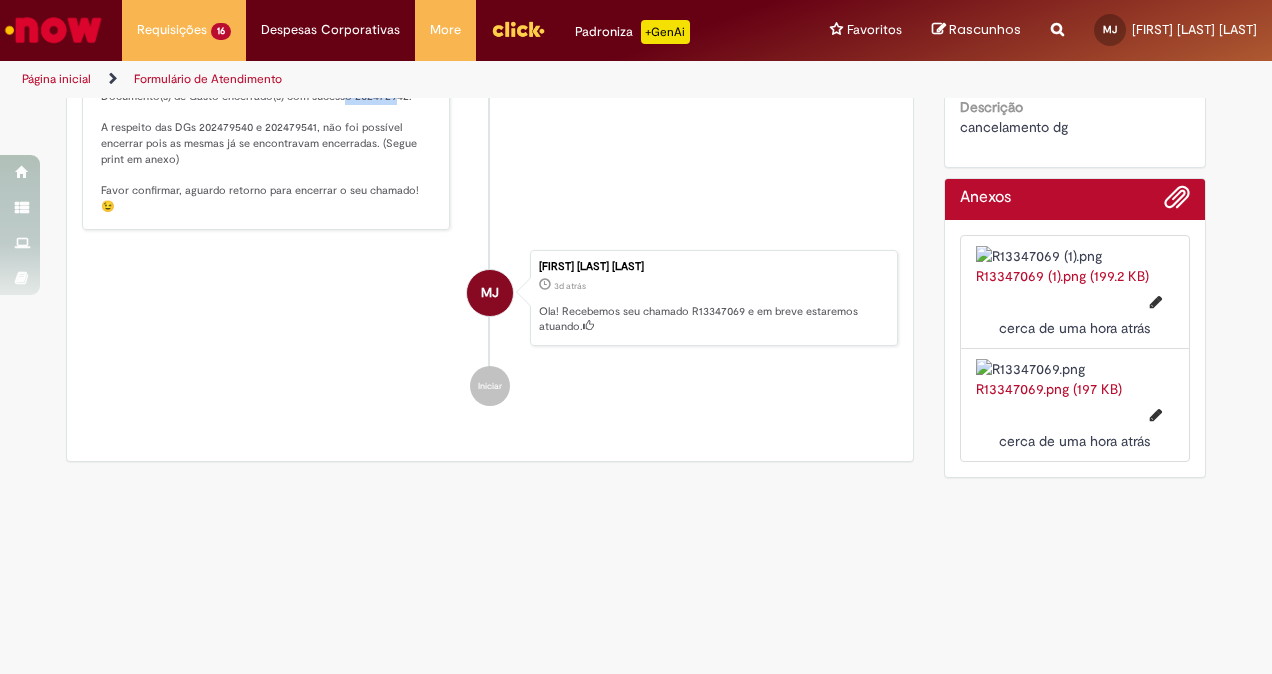 click on "Bom dia, Maria!
Tudo bem com você?
Documento(s) de Gasto encerrado(s) com sucesso 202472942!
A respeito das DGs 202479540 e 202479541, não foi possível encerrar pois as mesmas já se encontravam encerradas. (Segue print em anexo)
Favor confirmar, aguardo retorno para encerrar o seu chamado! 😉" at bounding box center [267, 120] 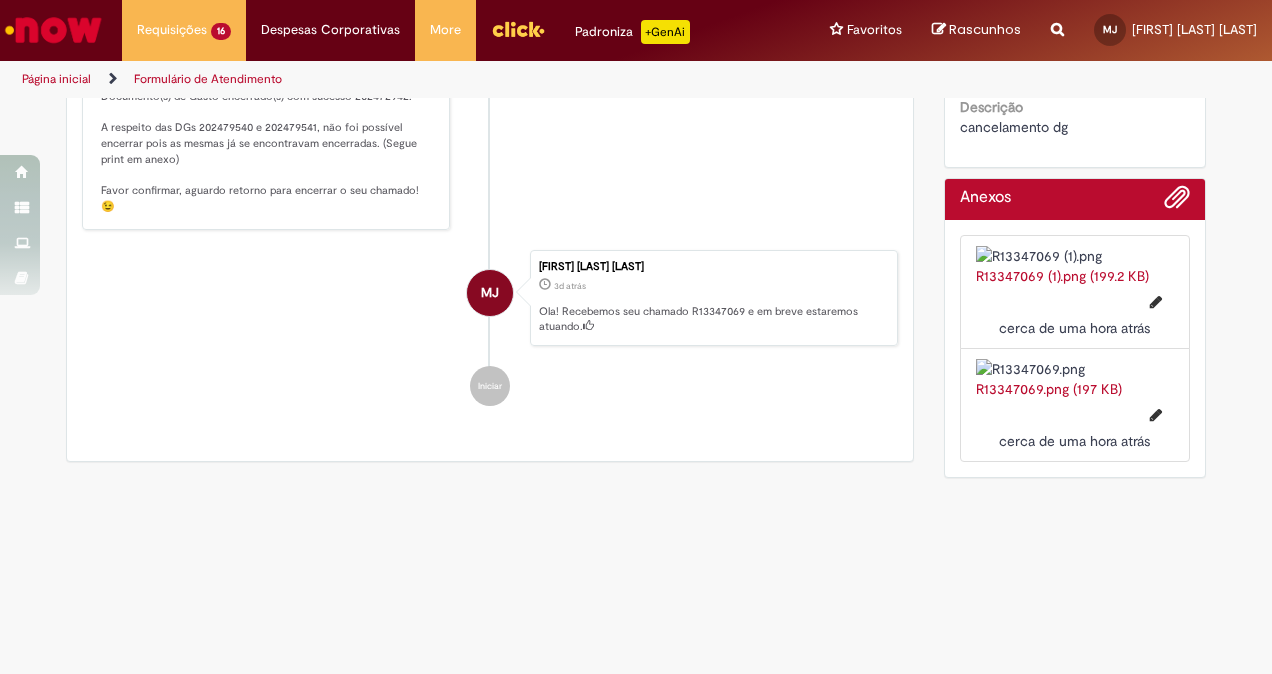 drag, startPoint x: 362, startPoint y: 250, endPoint x: 226, endPoint y: 328, distance: 156.7801 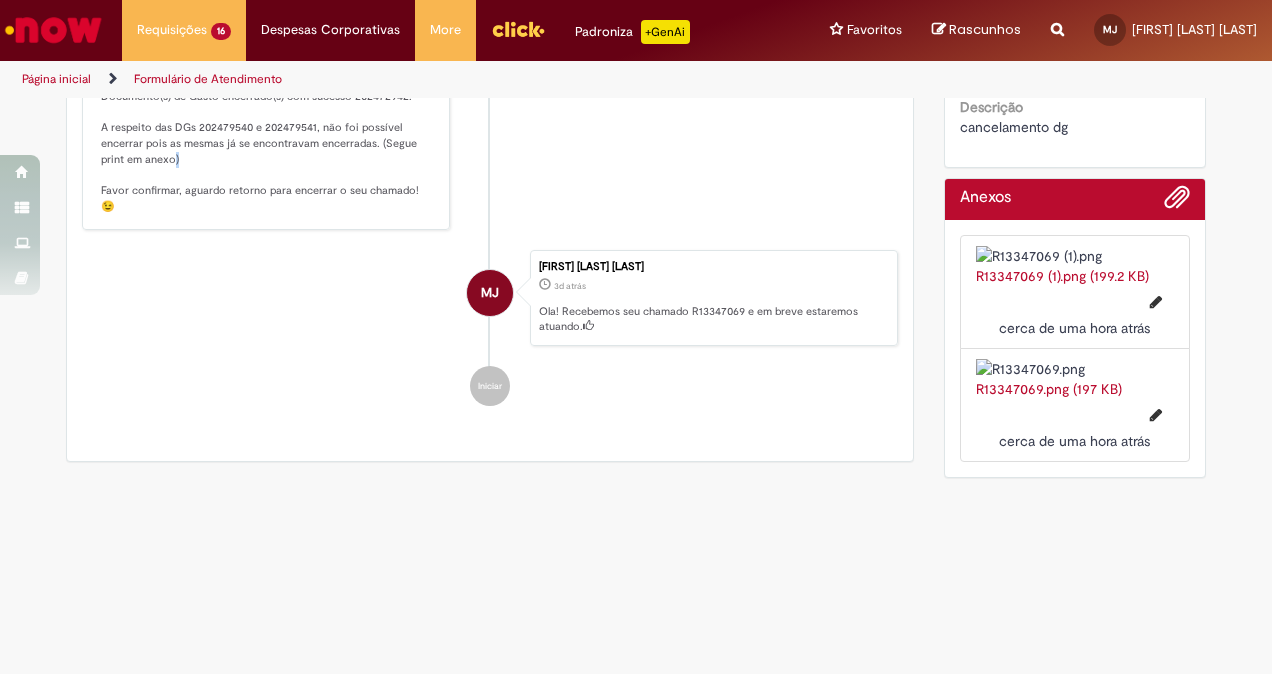 click on "Bom dia, Maria!
Tudo bem com você?
Documento(s) de Gasto encerrado(s) com sucesso 202472942!
A respeito das DGs 202479540 e 202479541, não foi possível encerrar pois as mesmas já se encontravam encerradas. (Segue print em anexo)
Favor confirmar, aguardo retorno para encerrar o seu chamado! 😉" at bounding box center [267, 120] 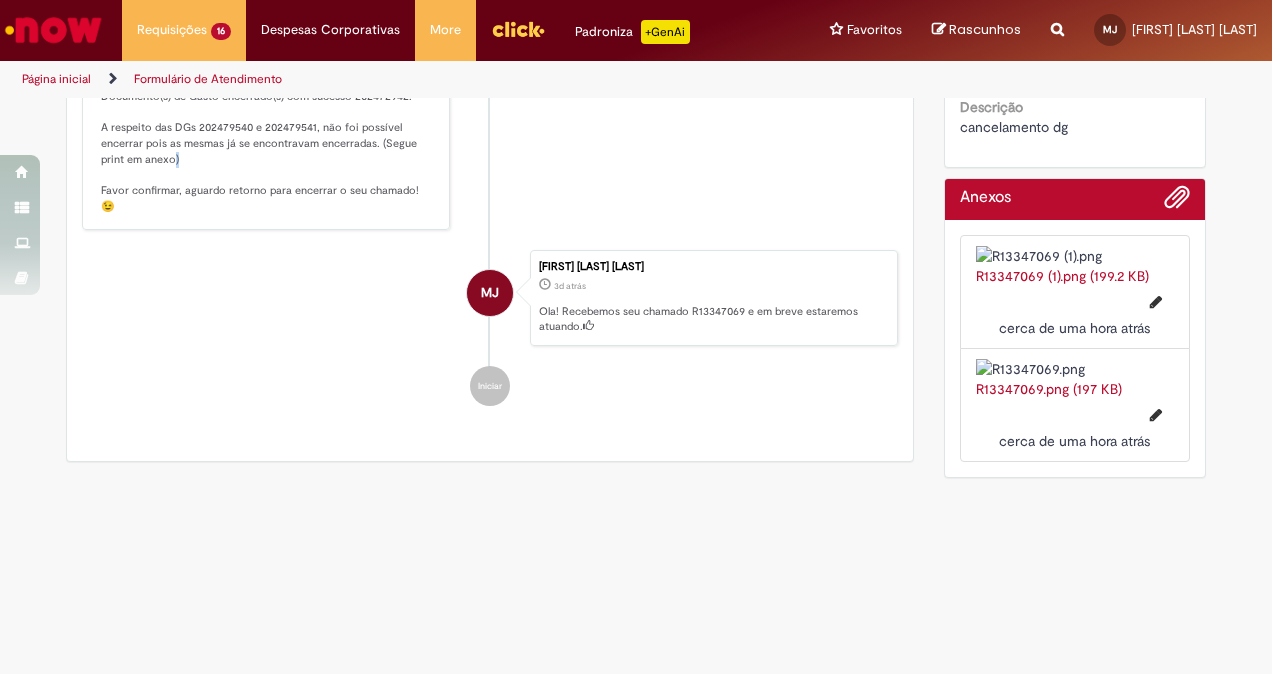scroll, scrollTop: 770, scrollLeft: 0, axis: vertical 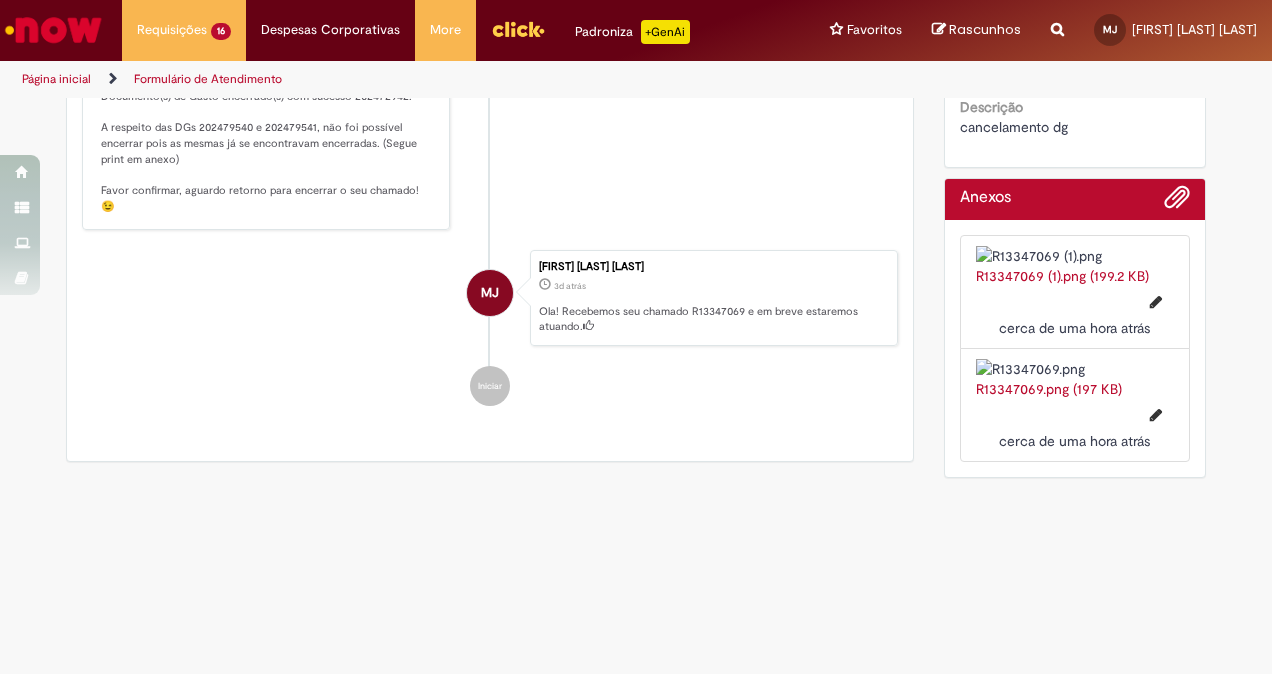 click on "VD
Vitor DaSilva
cerca de uma hora atrás cerca de uma hora atrás     Comentários adicionais
Bom dia, Maria!
Tudo bem com você?
Documento(s) de Gasto encerrado(s) com sucesso 202472942!
A respeito das DGs 202479540 e 202479541, não foi possível encerrar pois as mesmas já se encontravam encerradas. (Segue print em anexo)
Favor confirmar, aguardo retorno para encerrar o seu chamado! 😉" at bounding box center (490, 98) 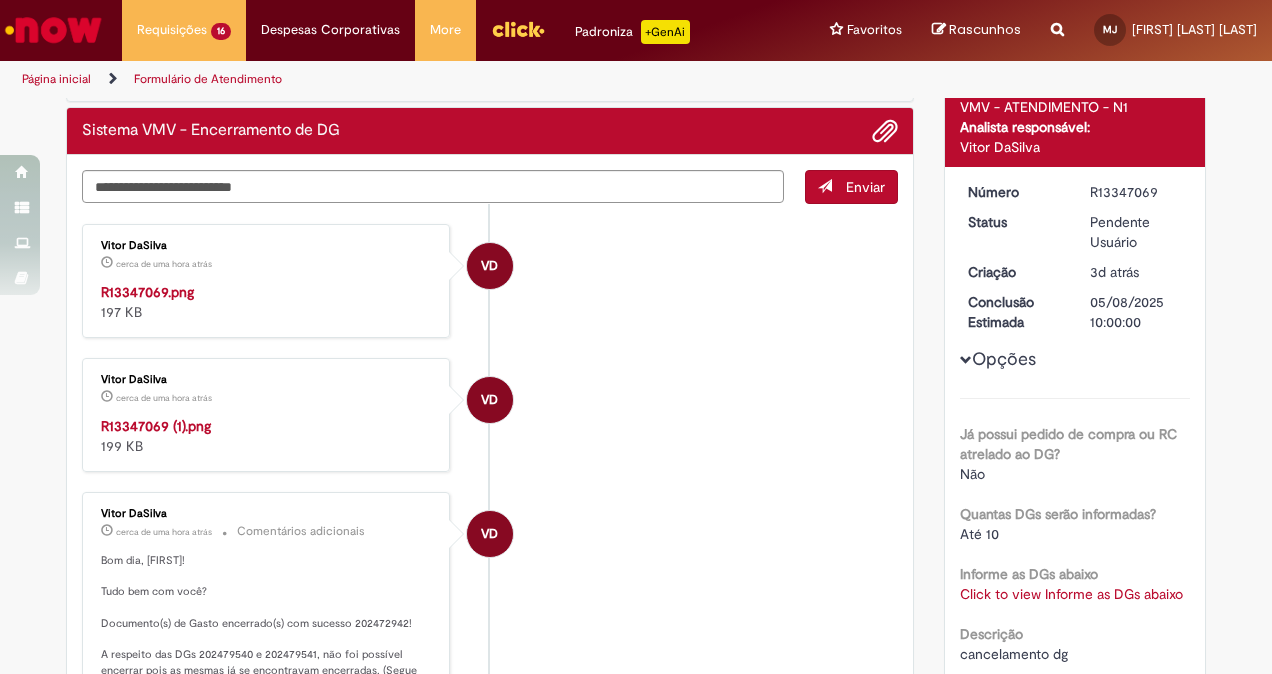 scroll, scrollTop: 0, scrollLeft: 0, axis: both 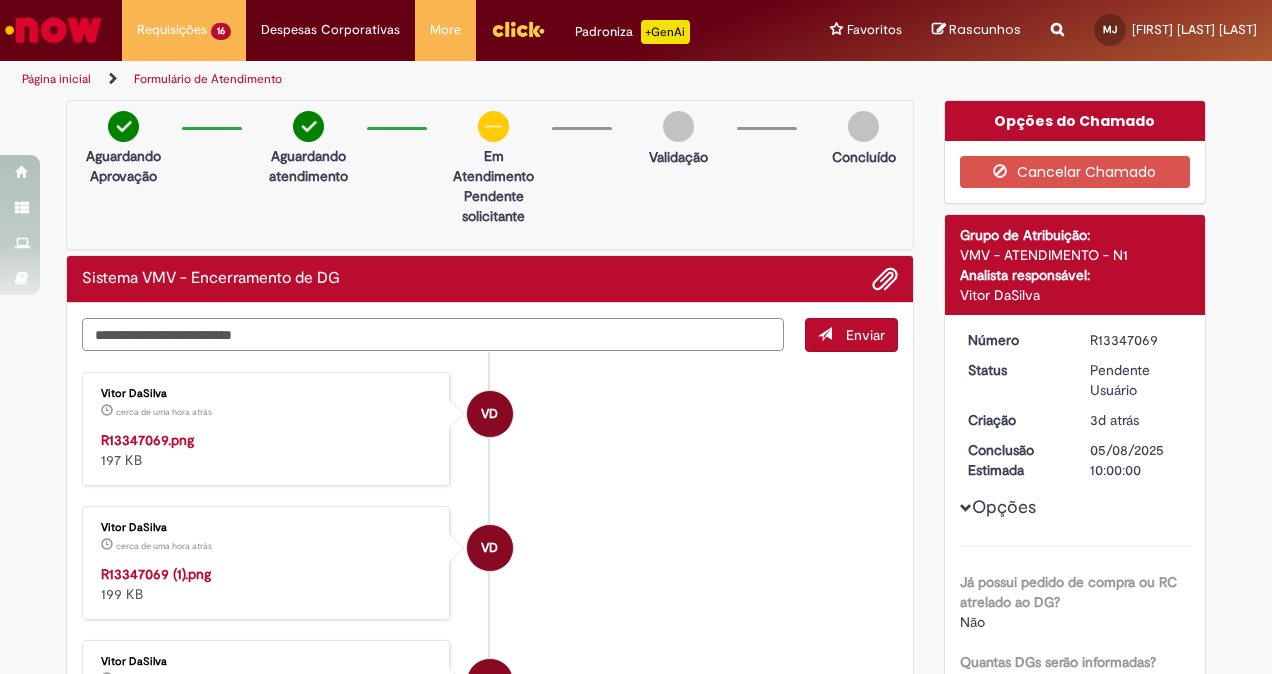 click at bounding box center [433, 334] 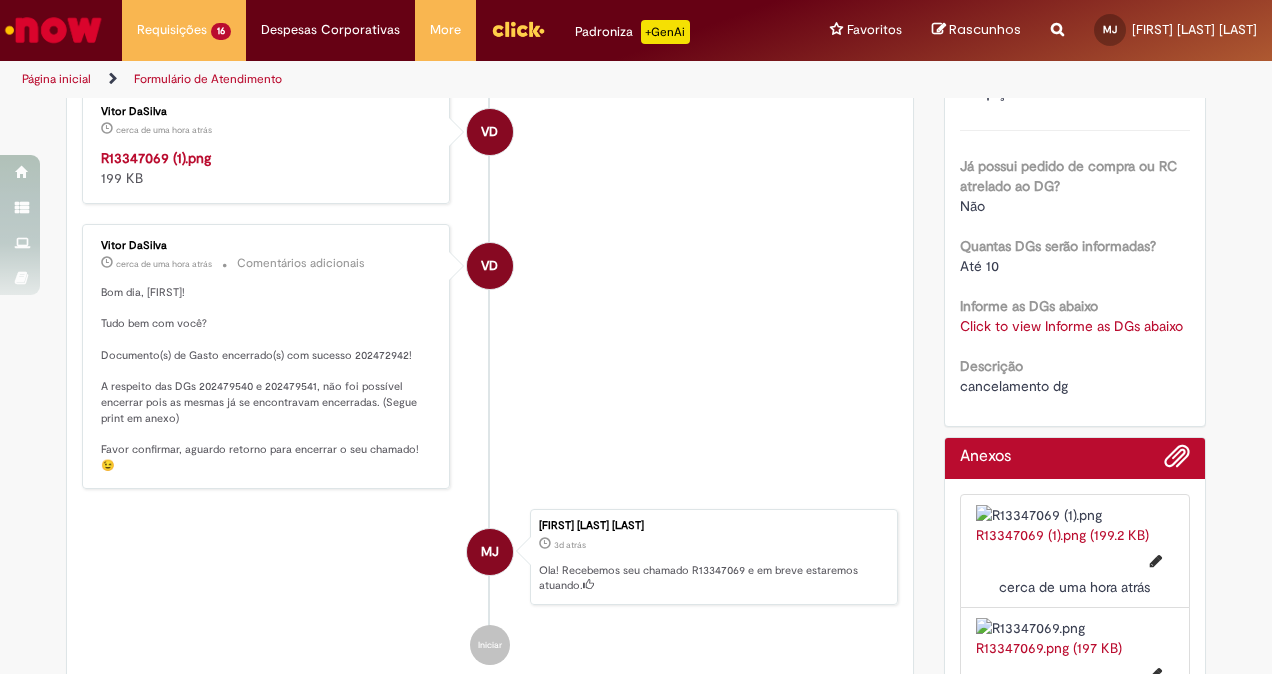 scroll, scrollTop: 698, scrollLeft: 0, axis: vertical 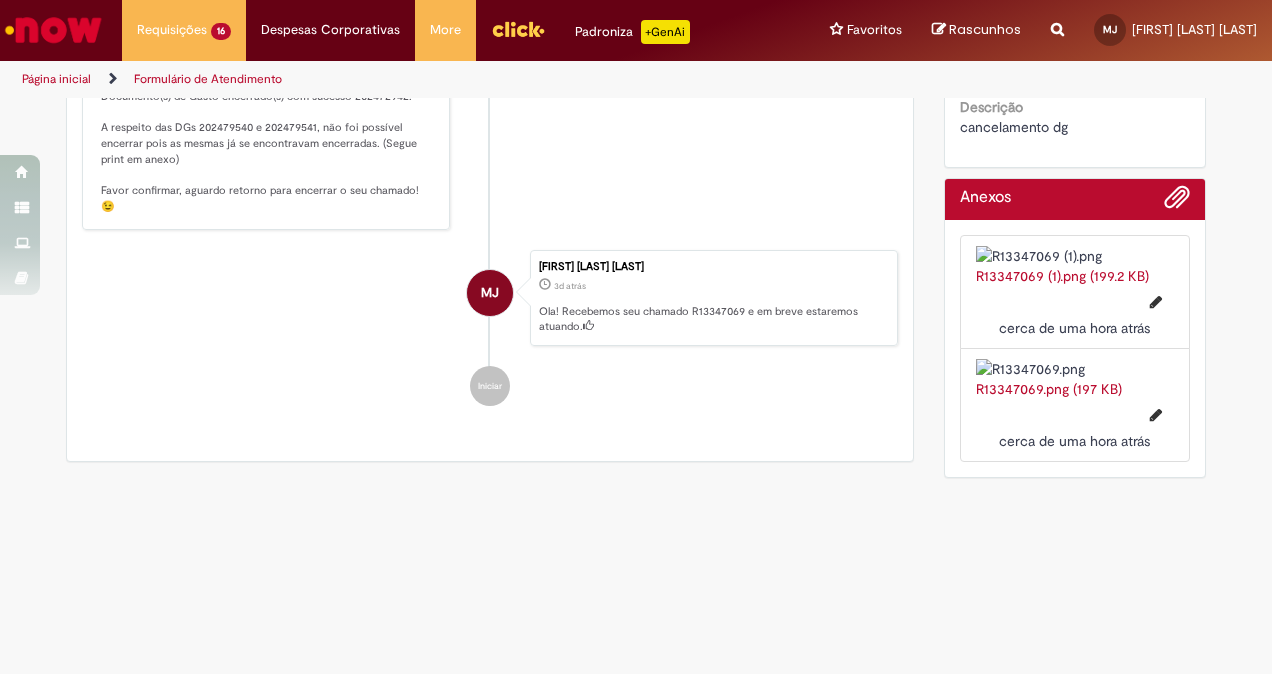 click on "Bom dia, Maria!
Tudo bem com você?
Documento(s) de Gasto encerrado(s) com sucesso 202472942!
A respeito das DGs 202479540 e 202479541, não foi possível encerrar pois as mesmas já se encontravam encerradas. (Segue print em anexo)
Favor confirmar, aguardo retorno para encerrar o seu chamado! 😉" at bounding box center (267, 120) 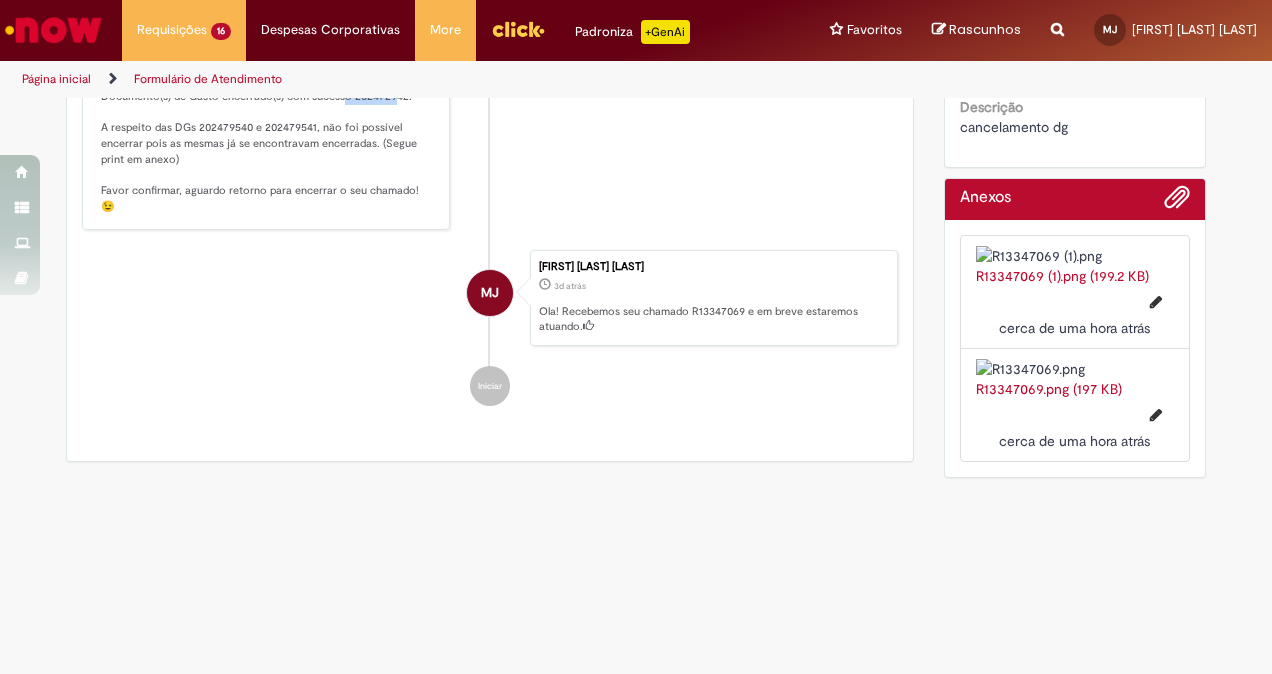 click on "Bom dia, Maria!
Tudo bem com você?
Documento(s) de Gasto encerrado(s) com sucesso 202472942!
A respeito das DGs 202479540 e 202479541, não foi possível encerrar pois as mesmas já se encontravam encerradas. (Segue print em anexo)
Favor confirmar, aguardo retorno para encerrar o seu chamado! 😉" at bounding box center [267, 120] 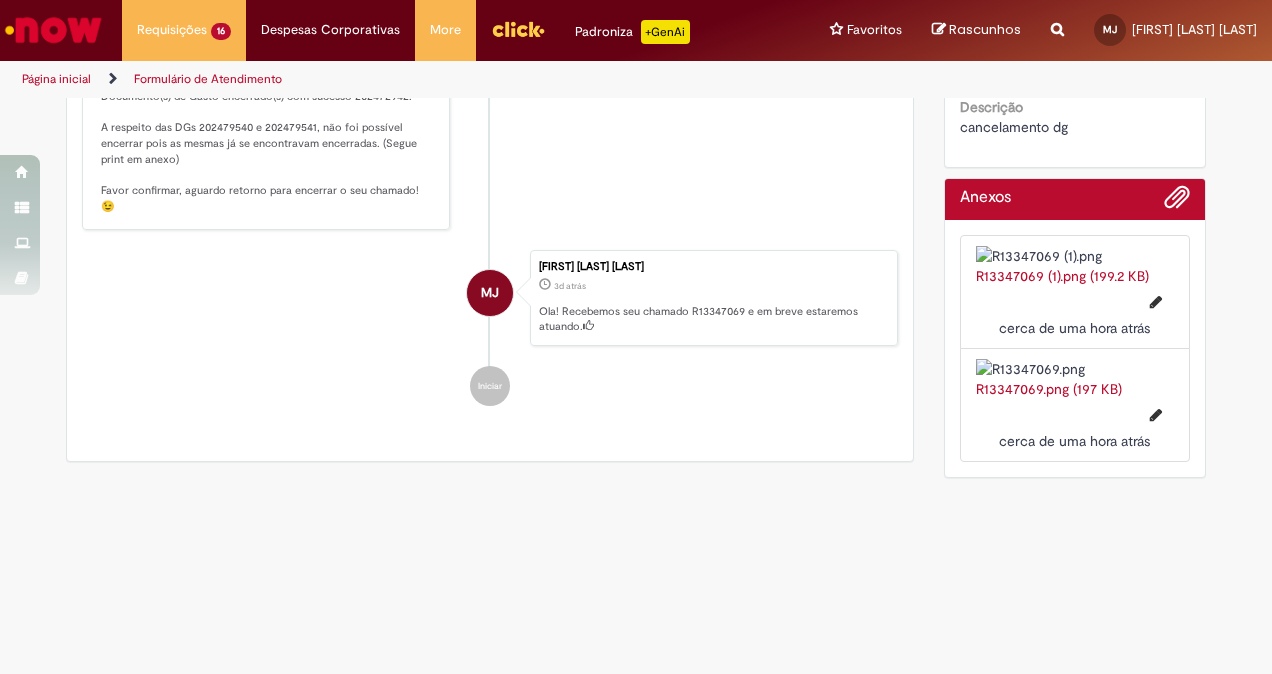 click on "VD" at bounding box center [490, 185] 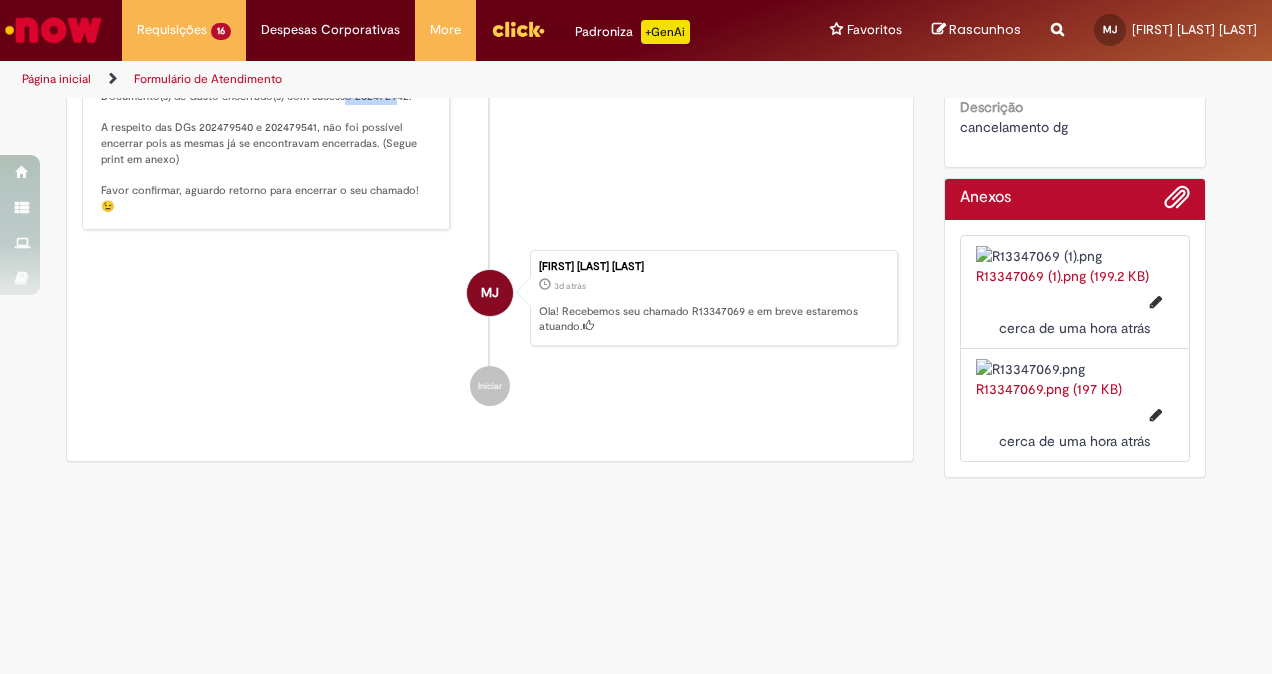 drag, startPoint x: 342, startPoint y: 427, endPoint x: 396, endPoint y: 430, distance: 54.08327 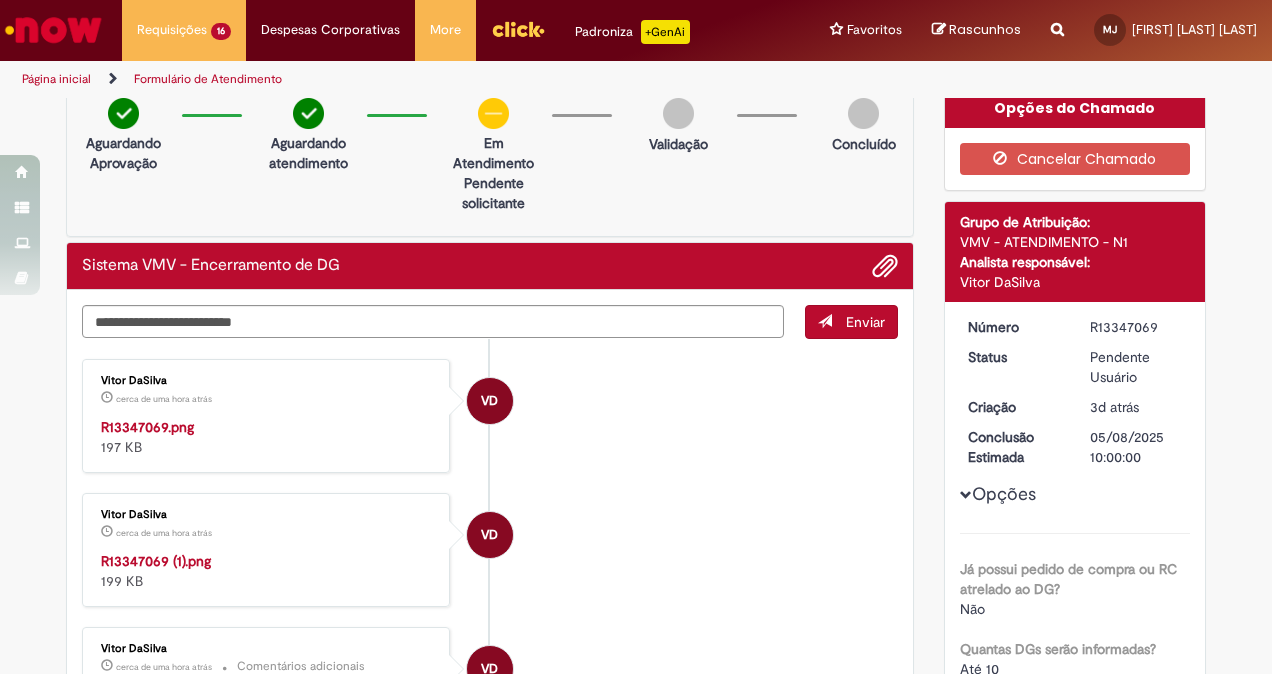 scroll, scrollTop: 12, scrollLeft: 0, axis: vertical 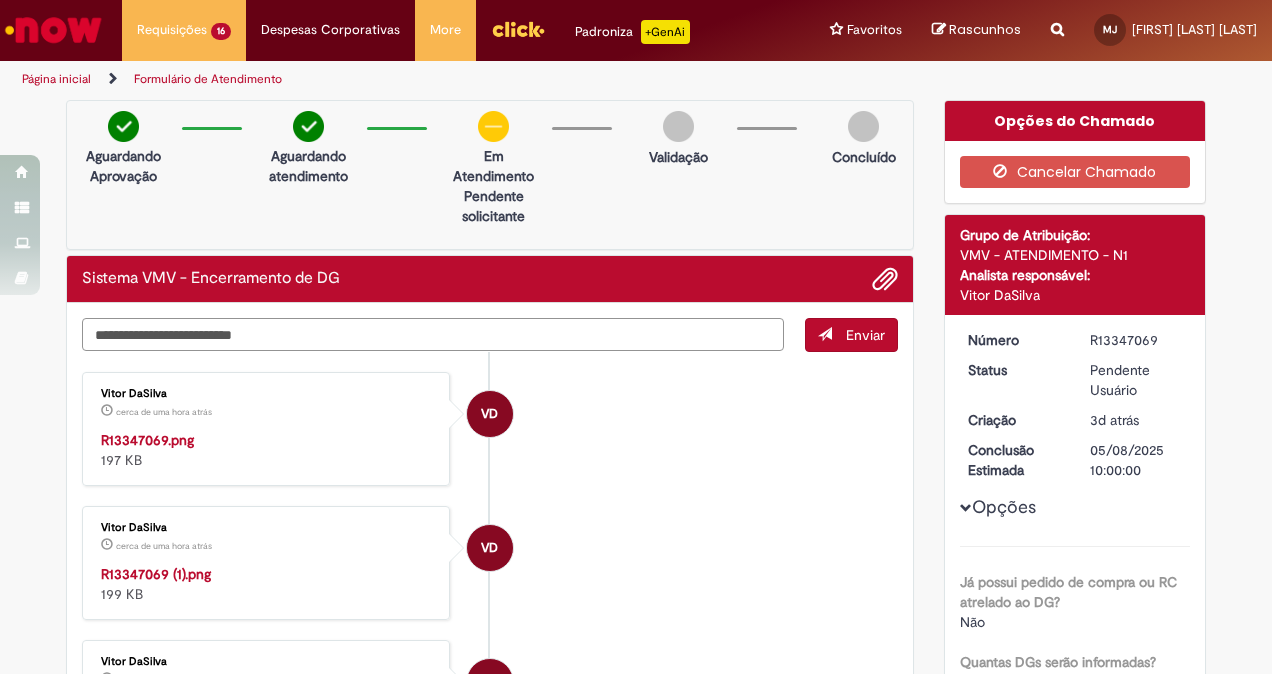 click at bounding box center [433, 334] 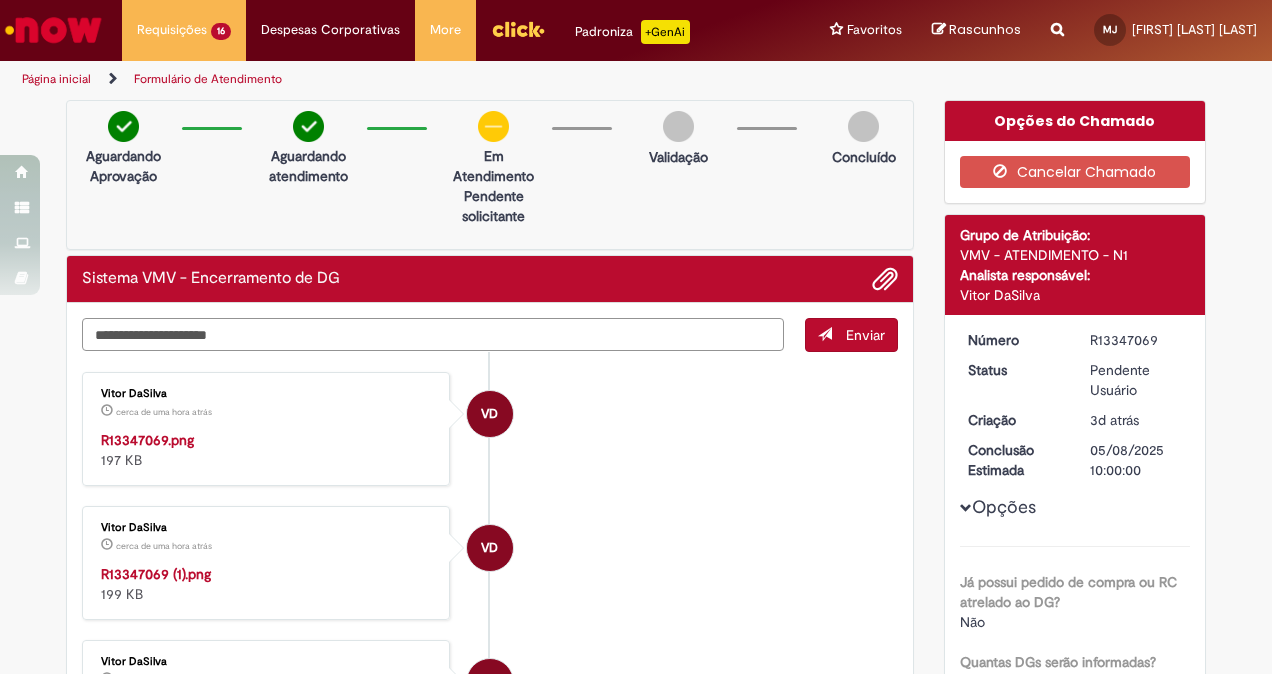 type on "**********" 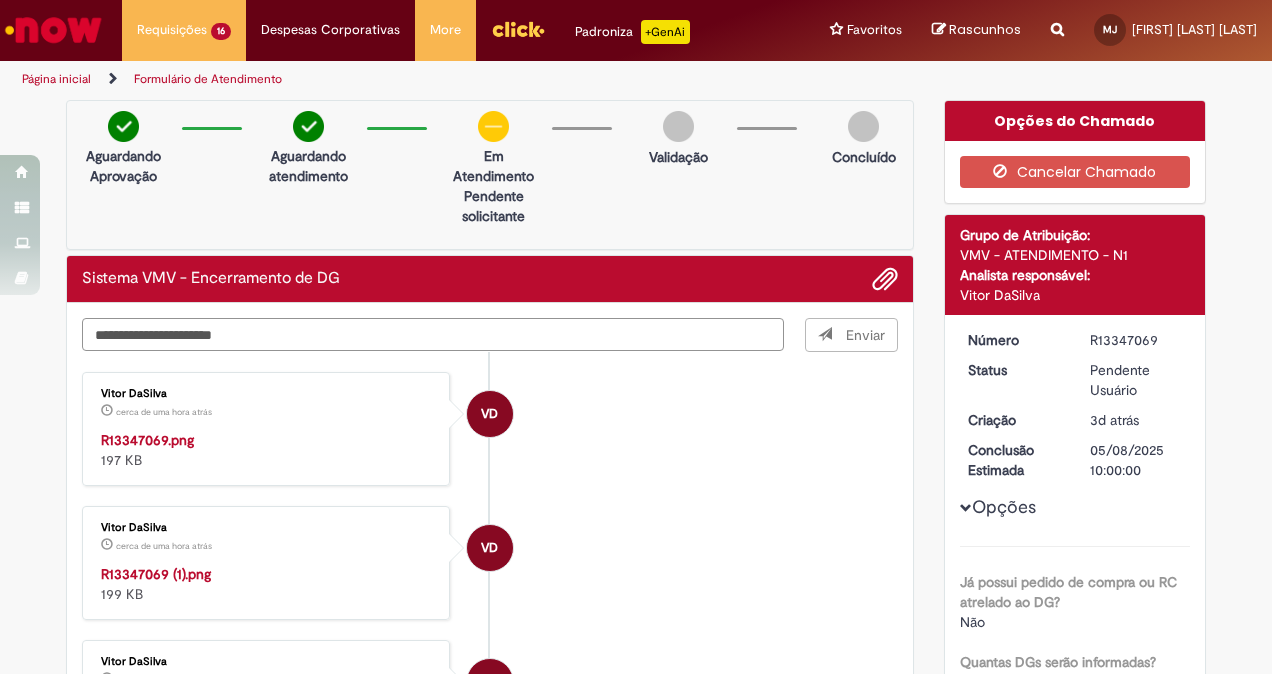 type 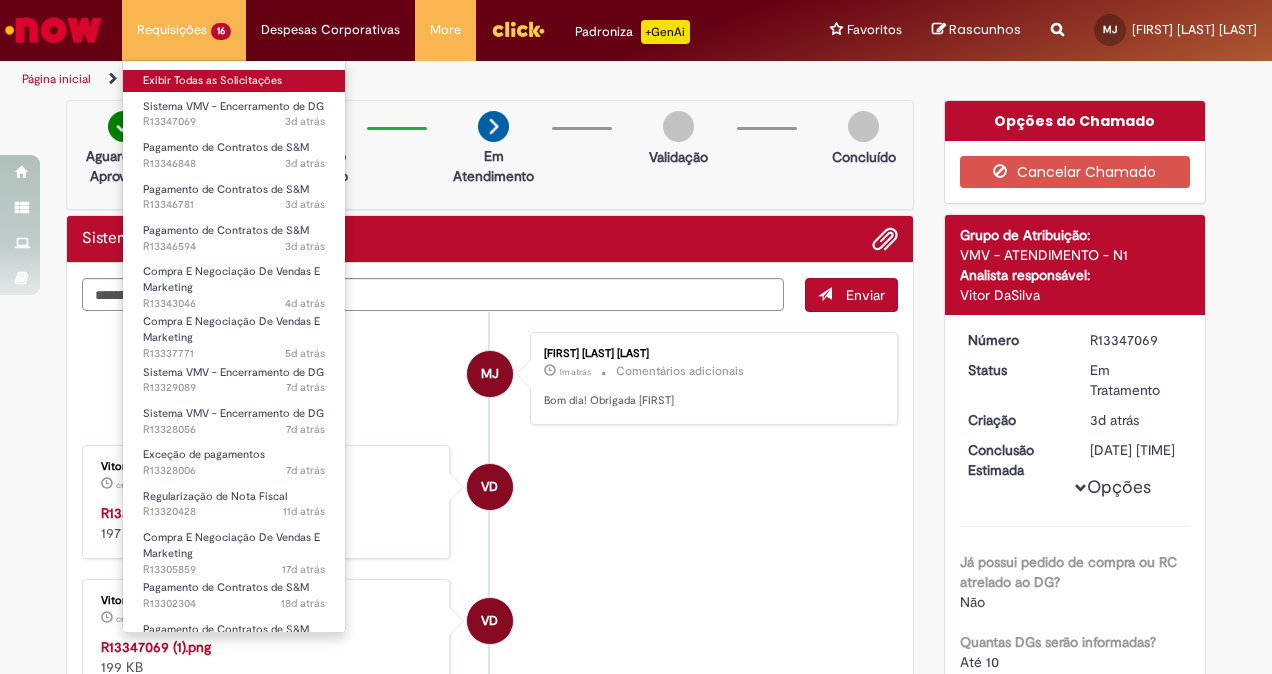 click on "Exibir Todas as Solicitações" at bounding box center [234, 81] 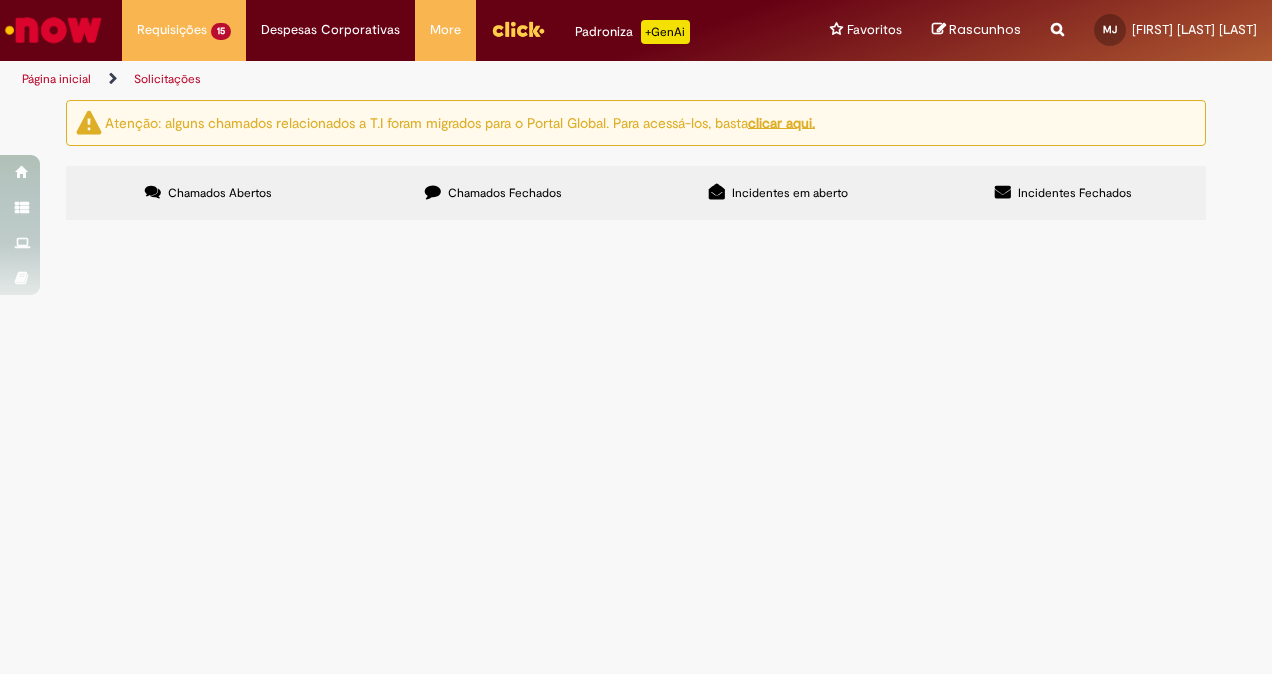 scroll, scrollTop: 302, scrollLeft: 0, axis: vertical 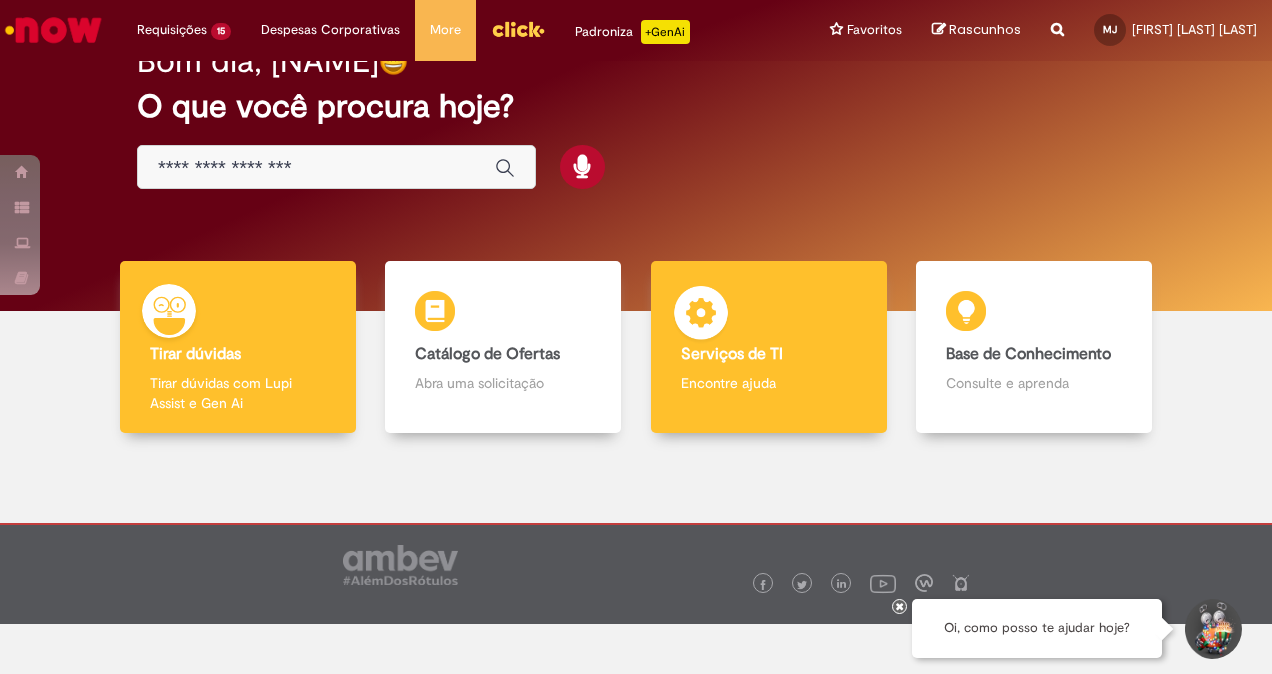 click on "Serviços de TI
Serviços de TI
Encontre ajuda" at bounding box center (769, 347) 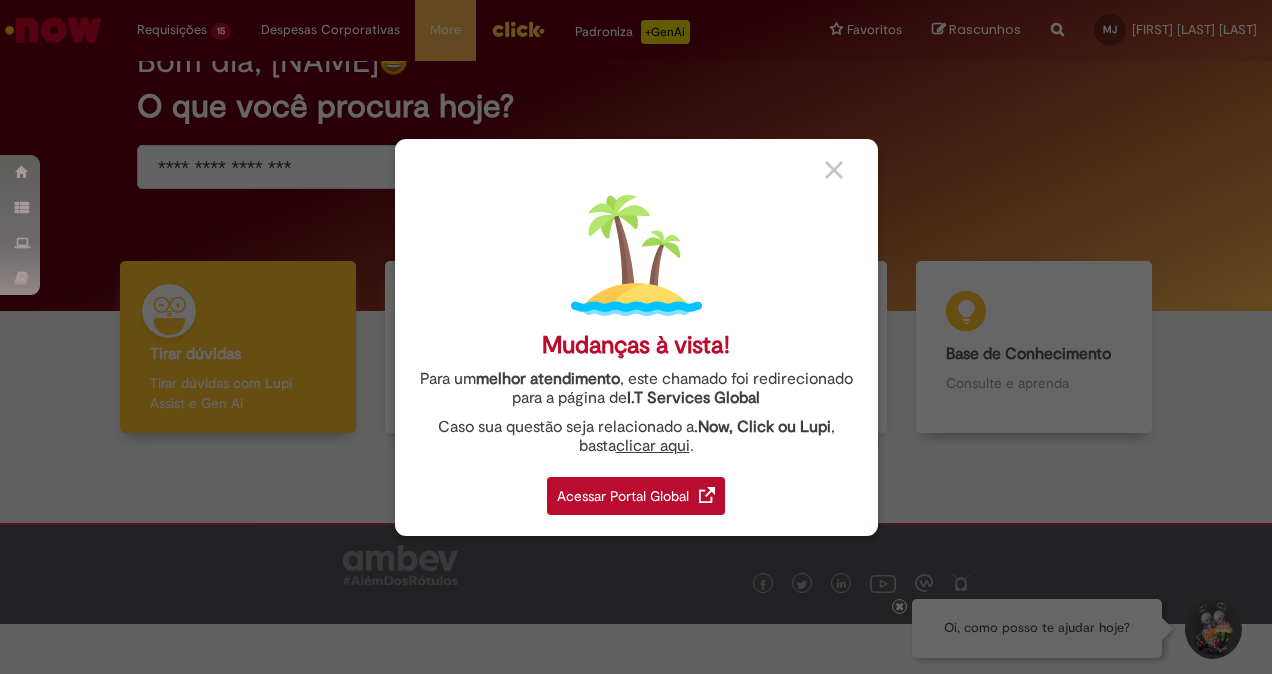 click on "Acessar Portal Global" at bounding box center [636, 496] 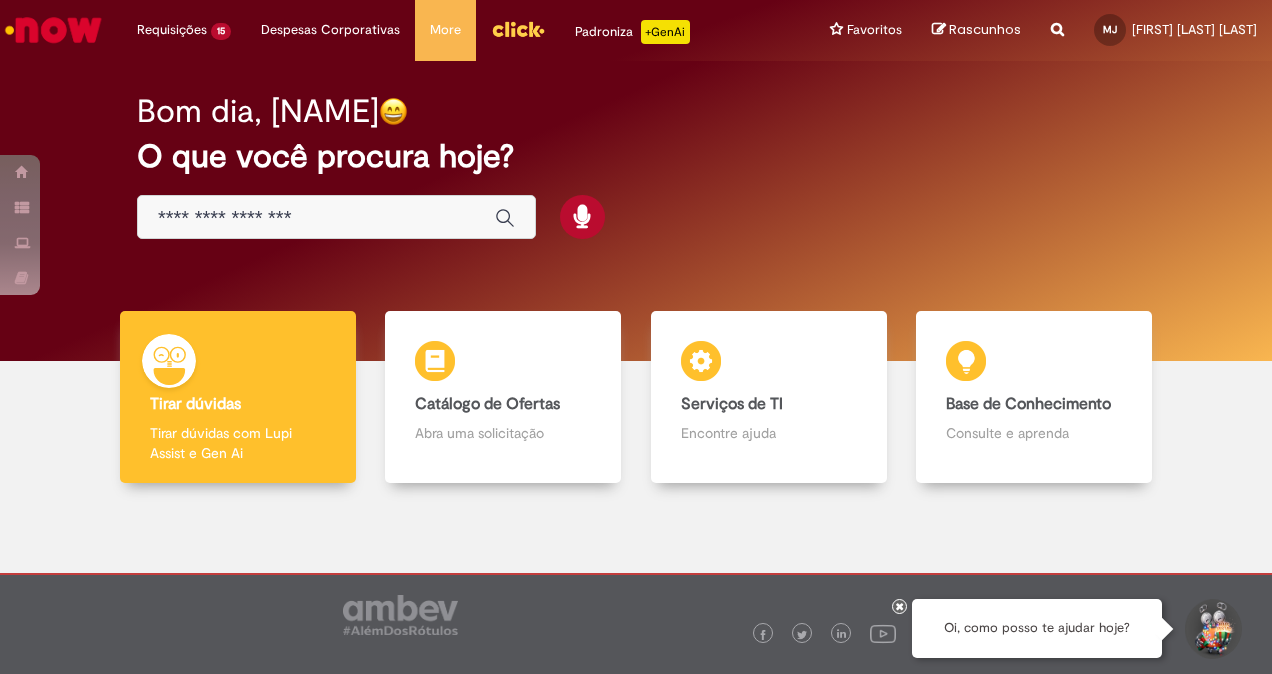 scroll, scrollTop: 0, scrollLeft: 0, axis: both 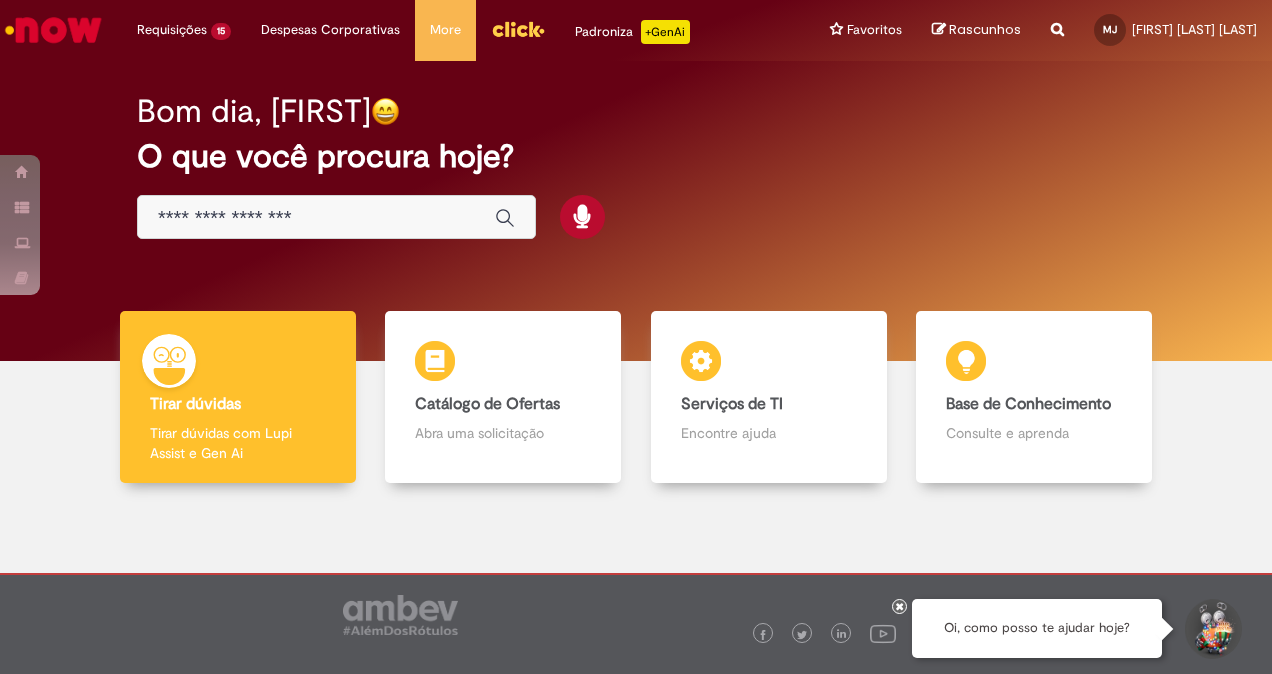 click at bounding box center (336, 217) 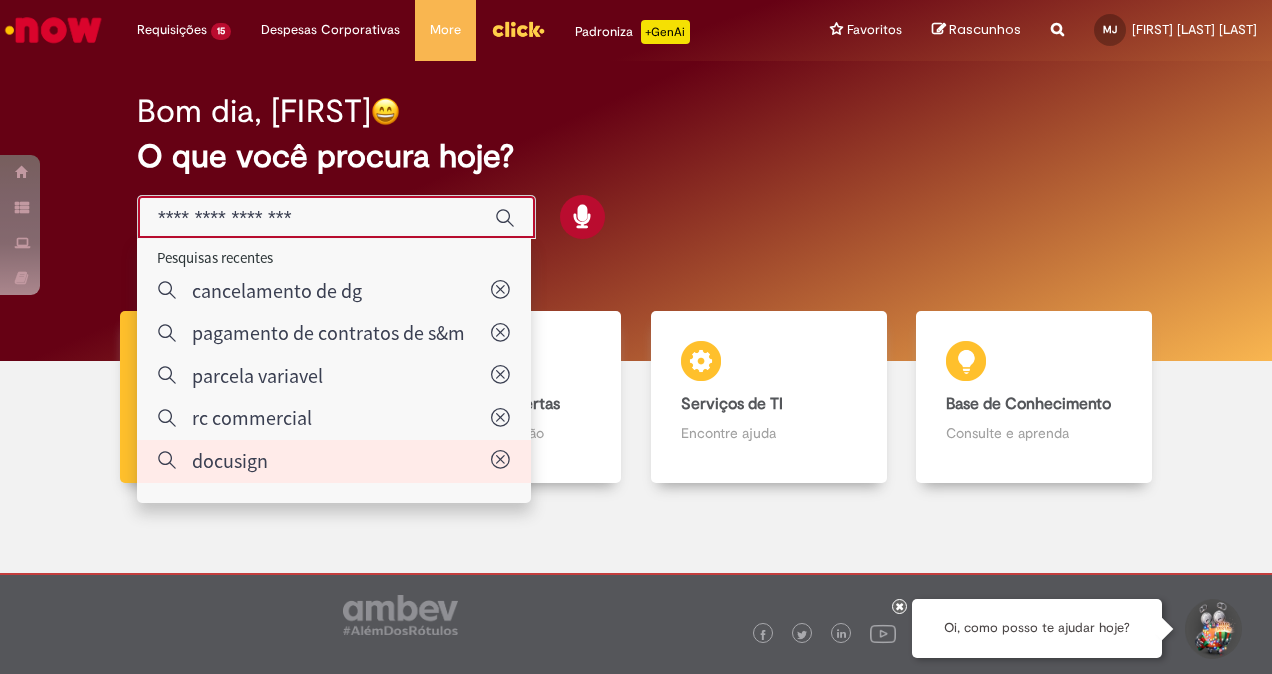 type on "********" 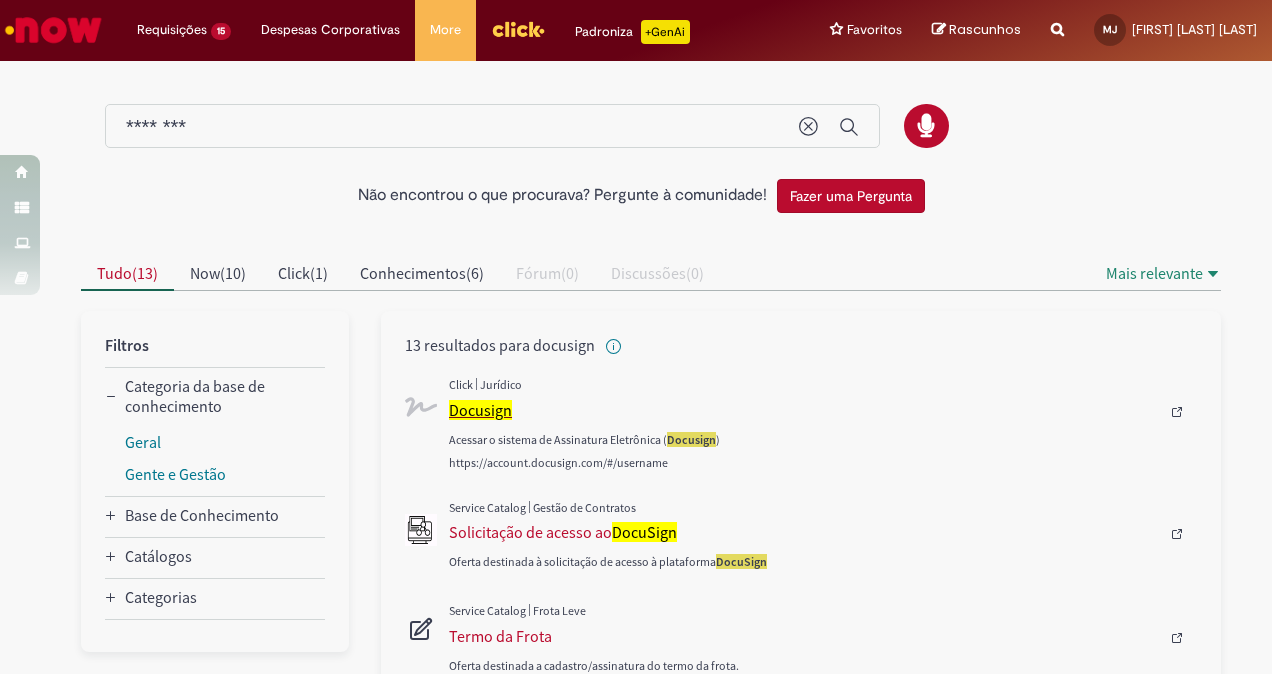 click on "Docusign" at bounding box center (480, 410) 